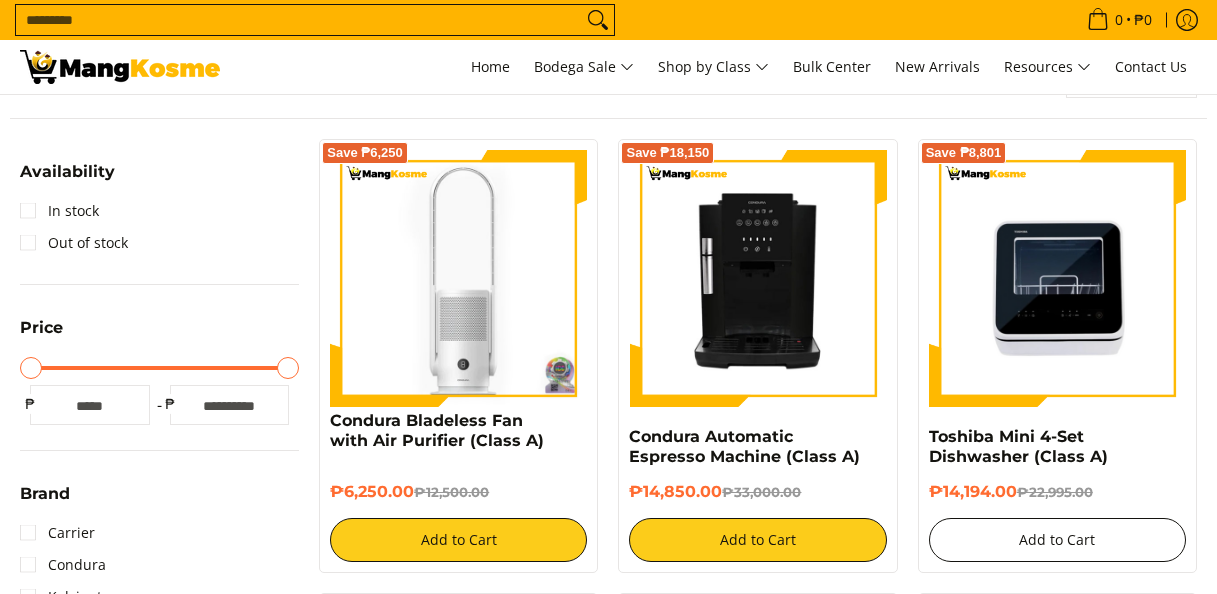 scroll, scrollTop: 300, scrollLeft: 0, axis: vertical 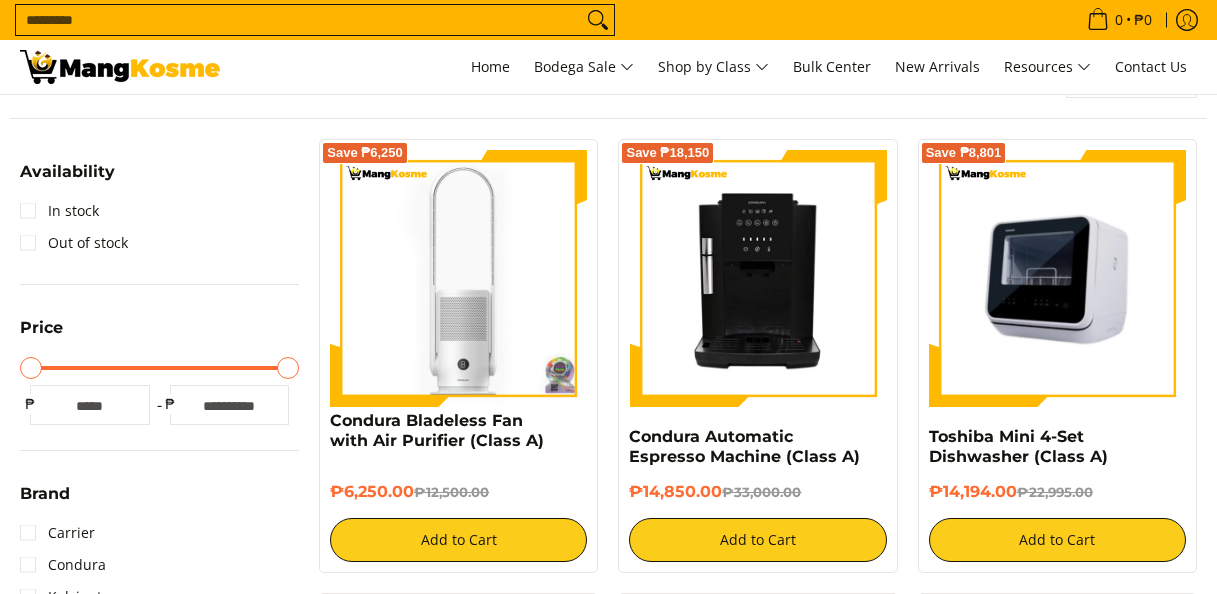 click at bounding box center (1057, 278) 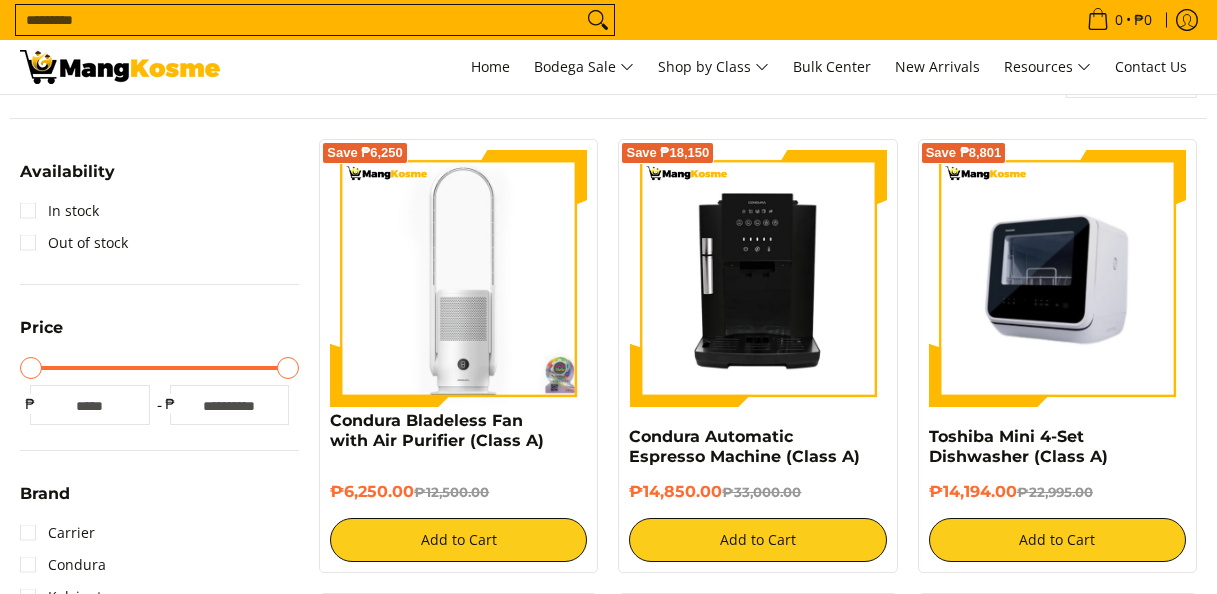 click at bounding box center (1057, 278) 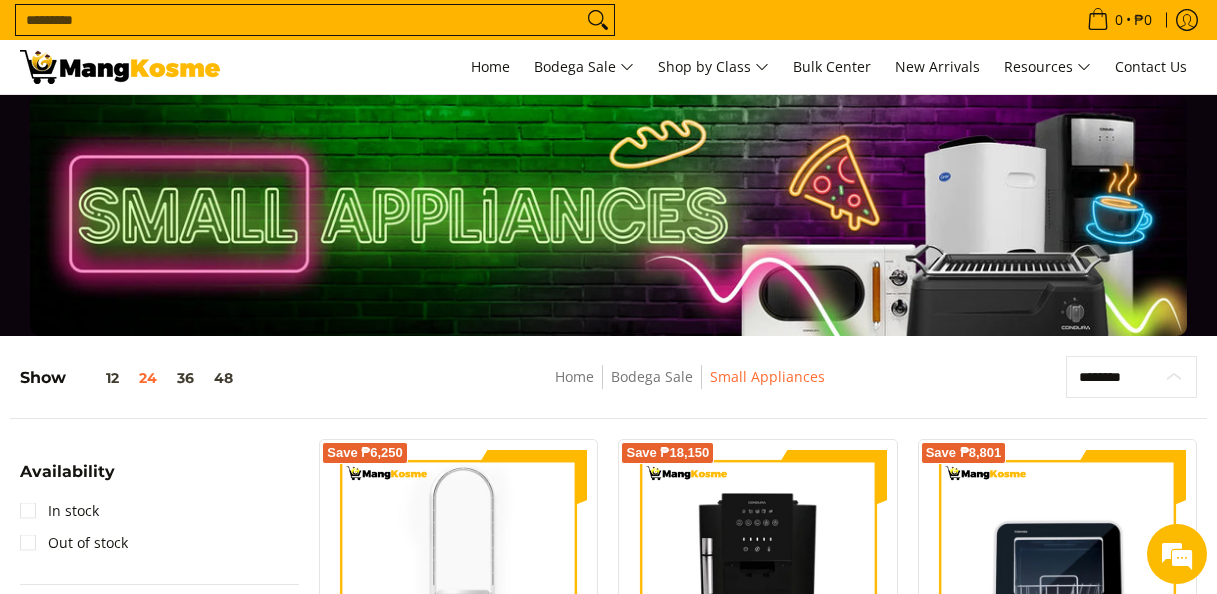 click on "**********" at bounding box center [1131, 377] 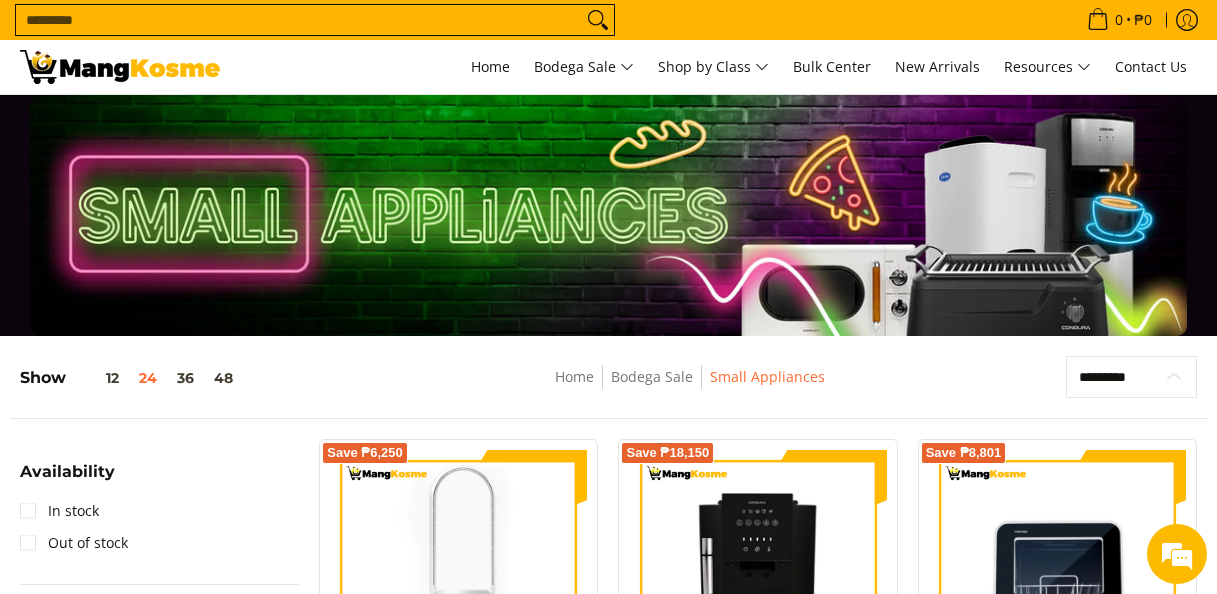 click on "**********" at bounding box center (1131, 377) 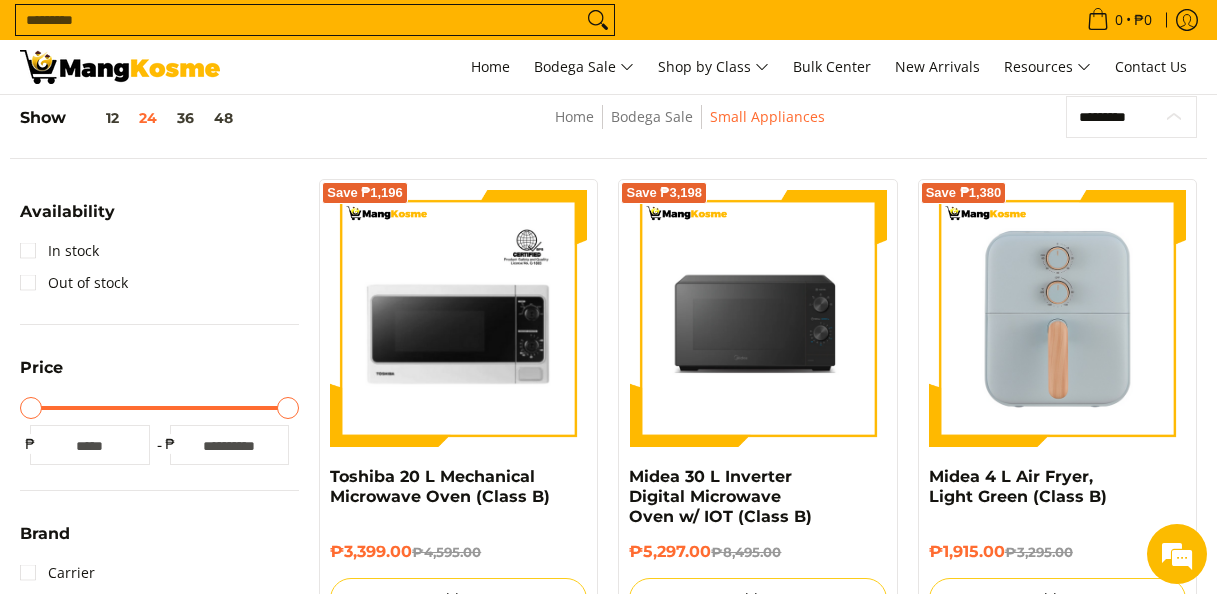 scroll, scrollTop: 261, scrollLeft: 0, axis: vertical 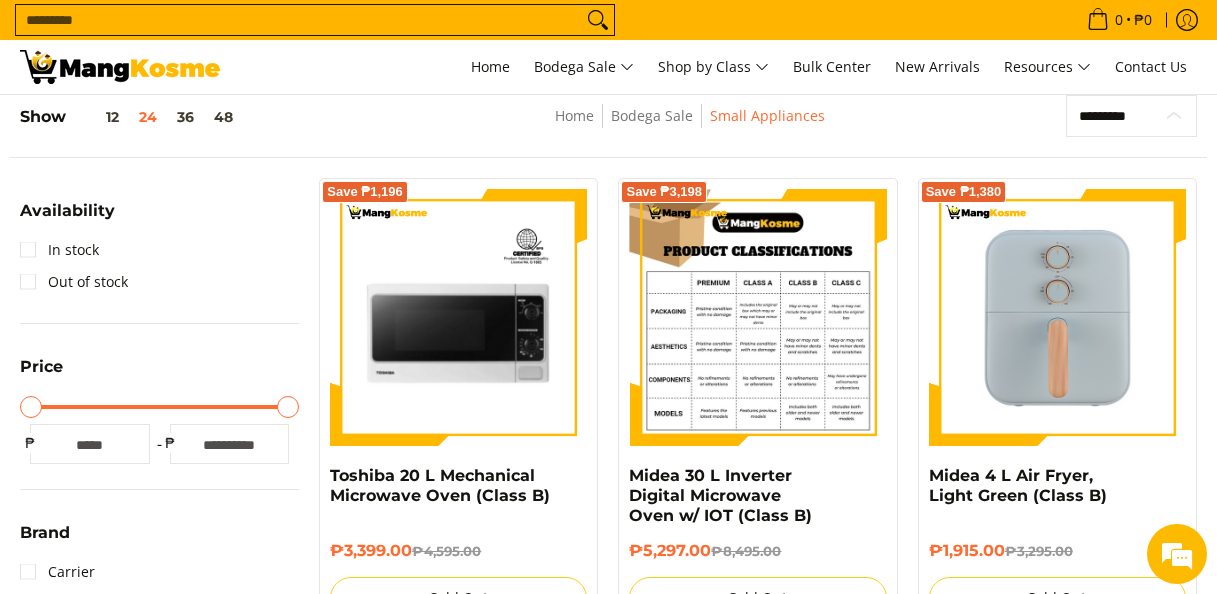 click on "**********" at bounding box center (1131, 116) 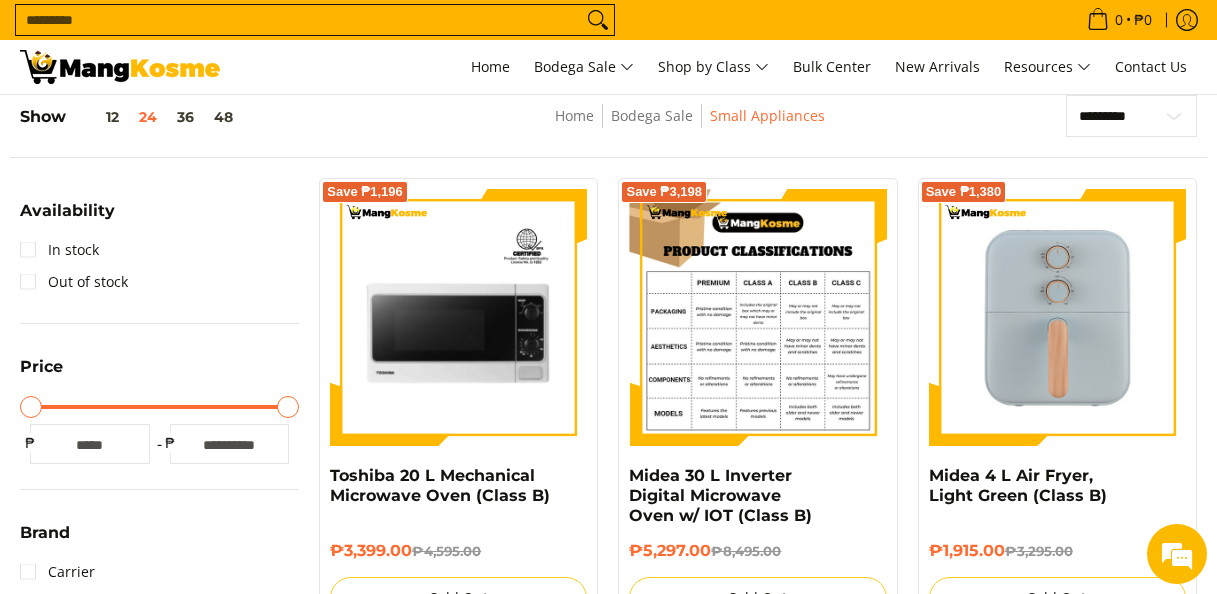 click at bounding box center (1057, 317) 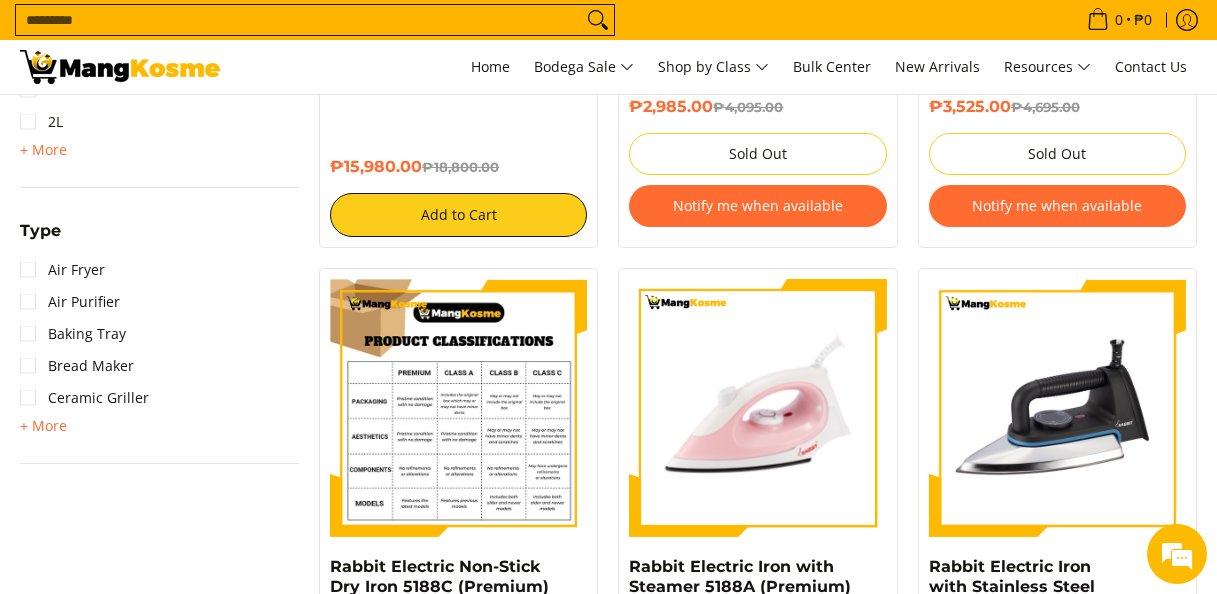scroll, scrollTop: 1300, scrollLeft: 0, axis: vertical 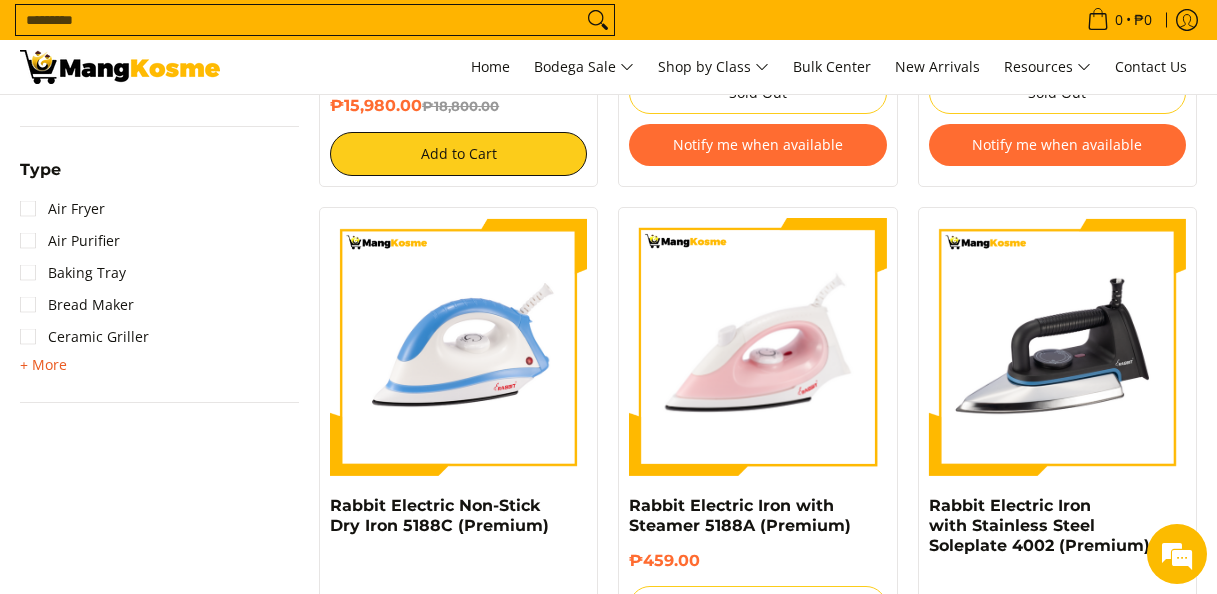 click on "+ More" at bounding box center (43, 365) 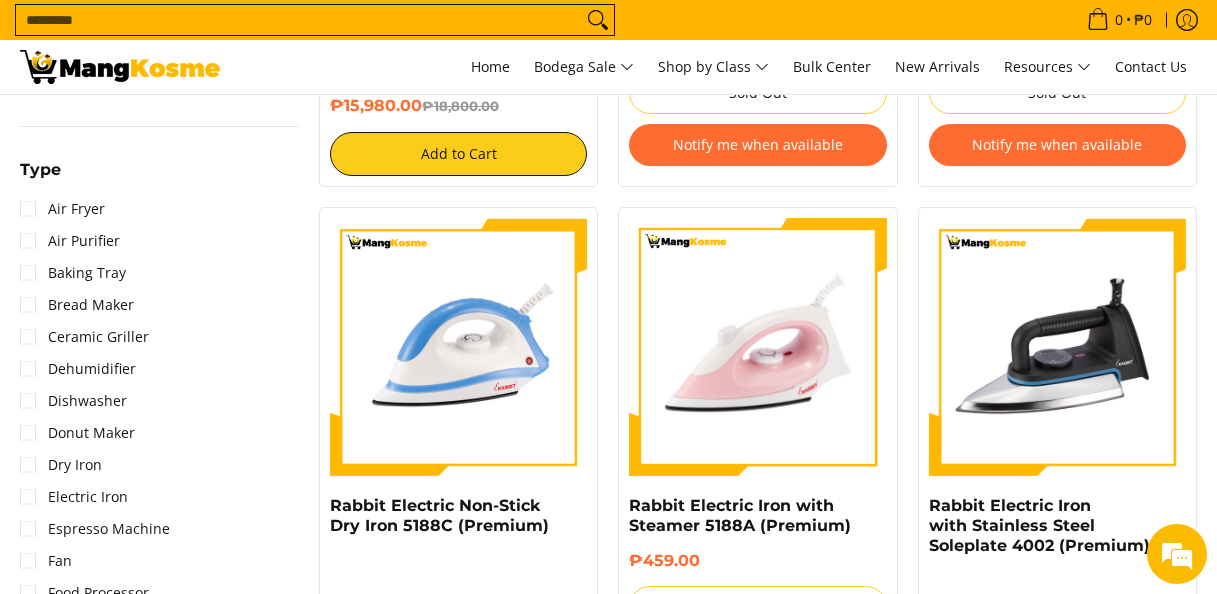 scroll, scrollTop: 1400, scrollLeft: 0, axis: vertical 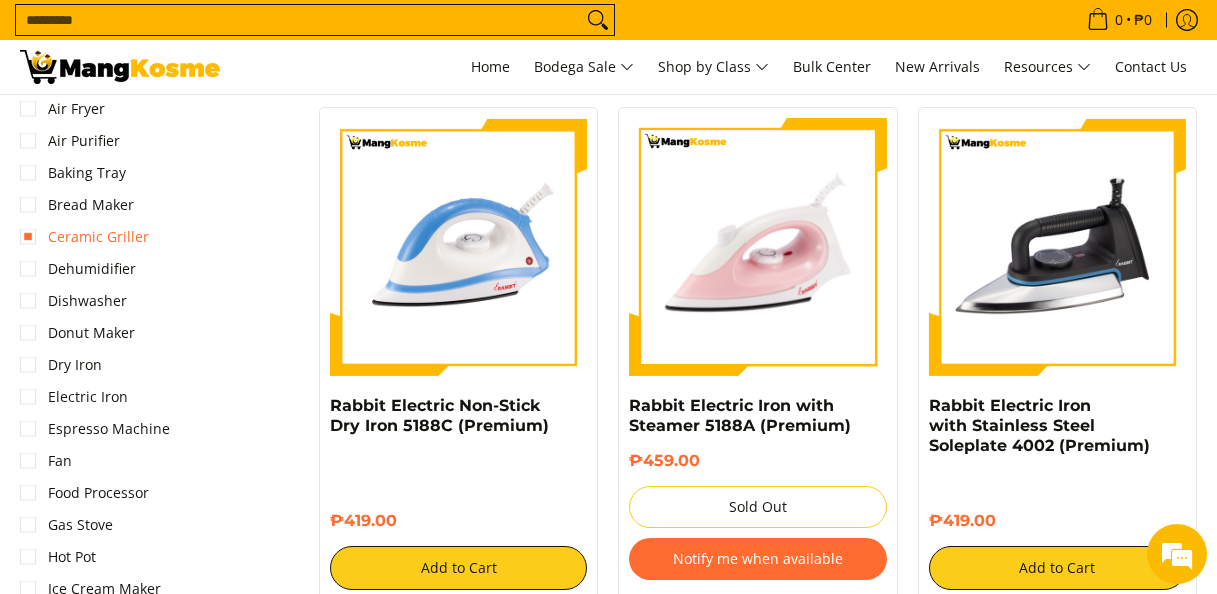 click on "Ceramic Griller" at bounding box center (84, 237) 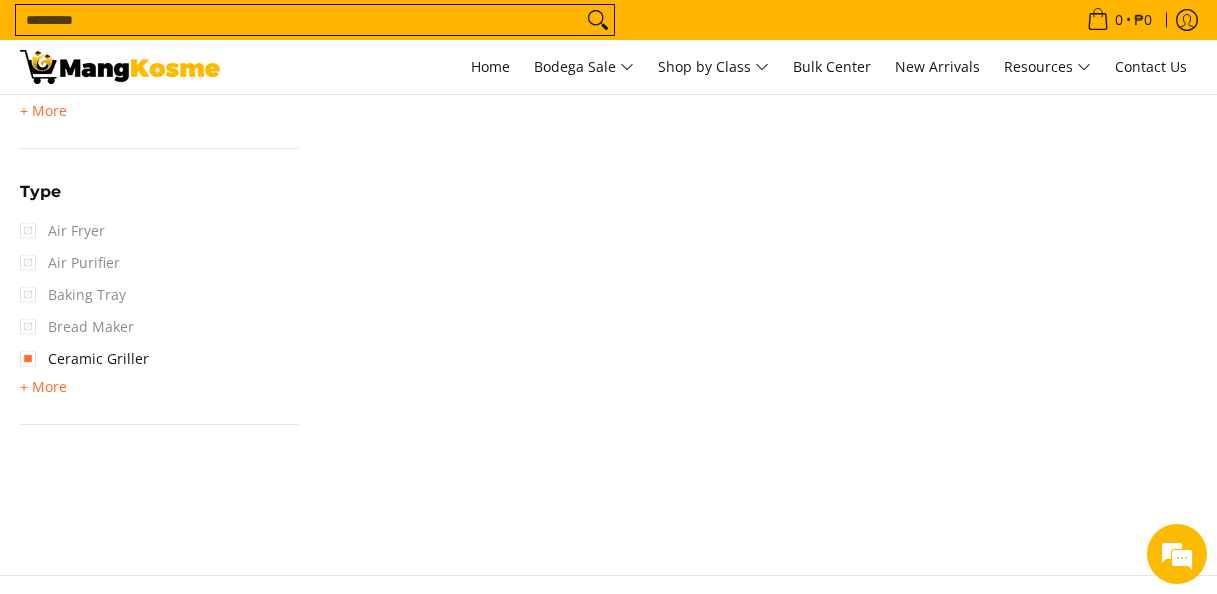 scroll, scrollTop: 1361, scrollLeft: 0, axis: vertical 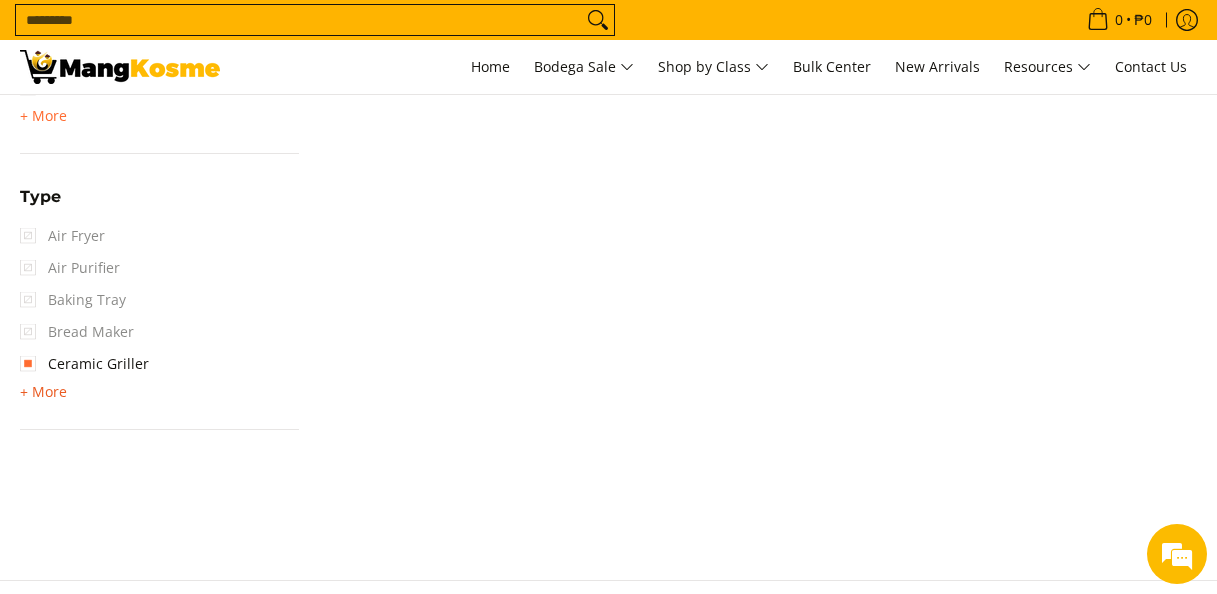 click on "+ More" at bounding box center (43, 392) 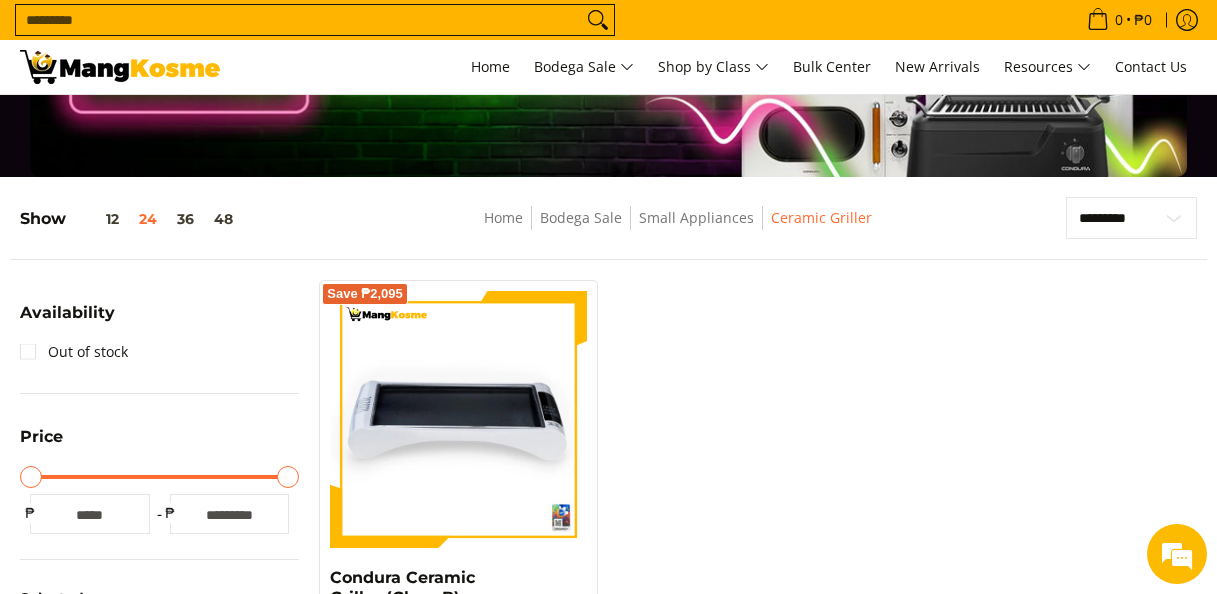 scroll, scrollTop: 61, scrollLeft: 0, axis: vertical 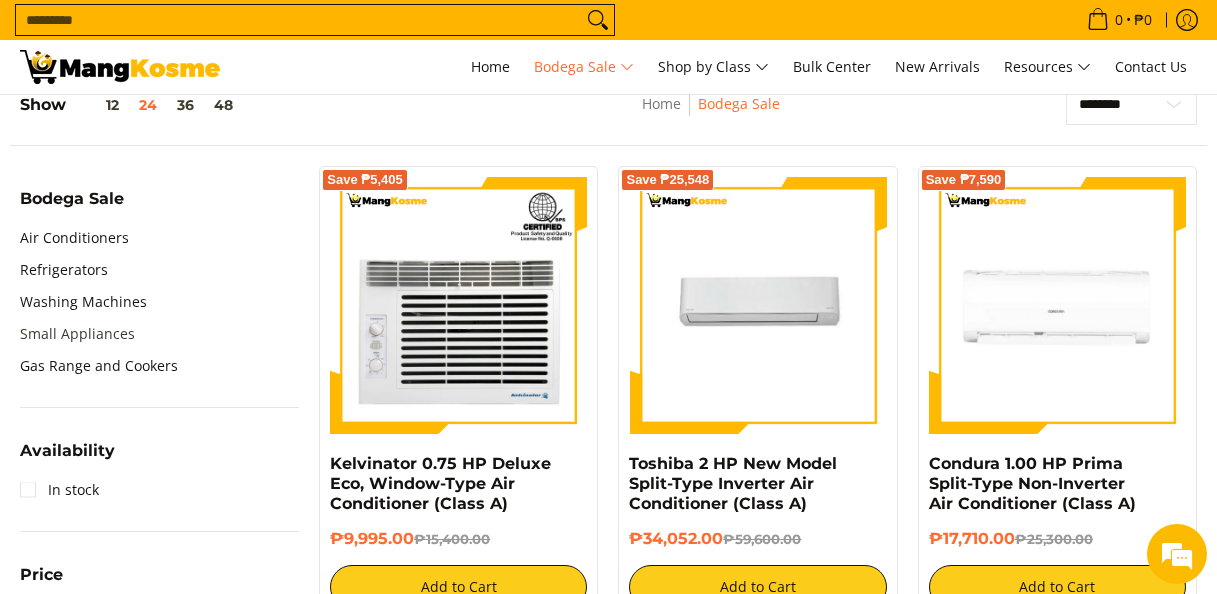 click on "Small Appliances" at bounding box center (77, 334) 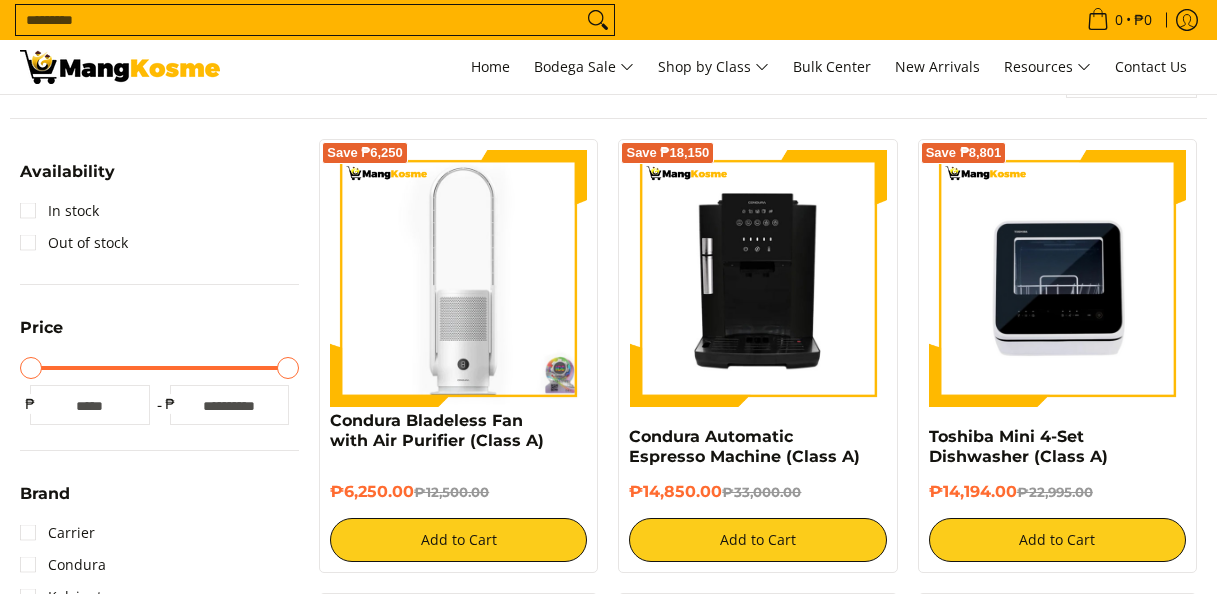 scroll, scrollTop: 300, scrollLeft: 0, axis: vertical 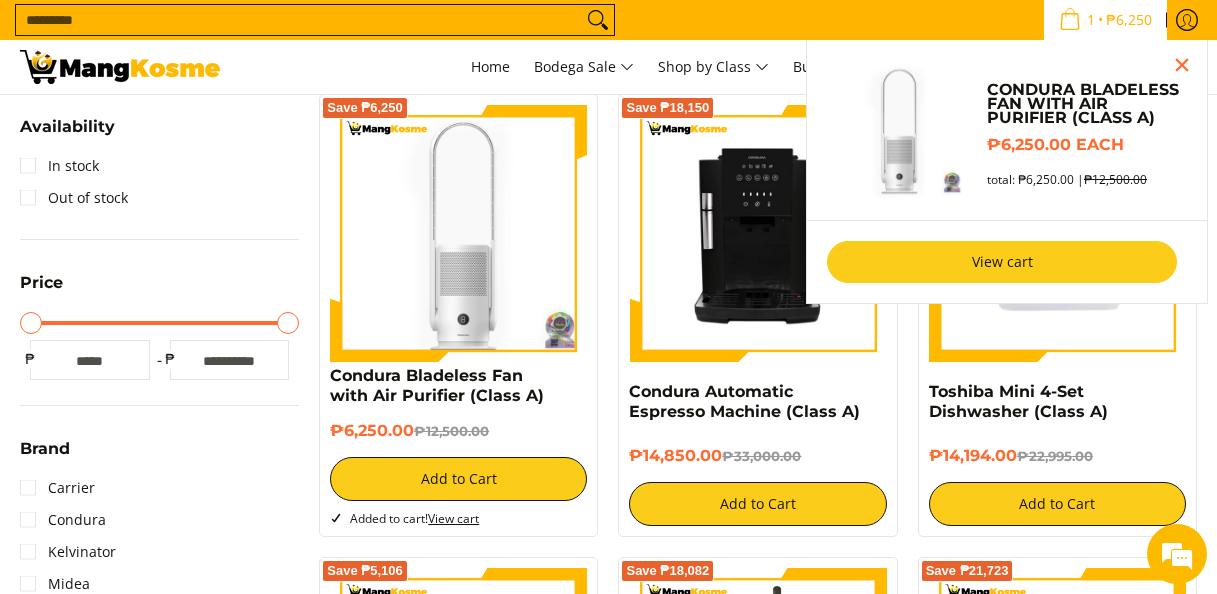 click on "View cart" at bounding box center [1002, 262] 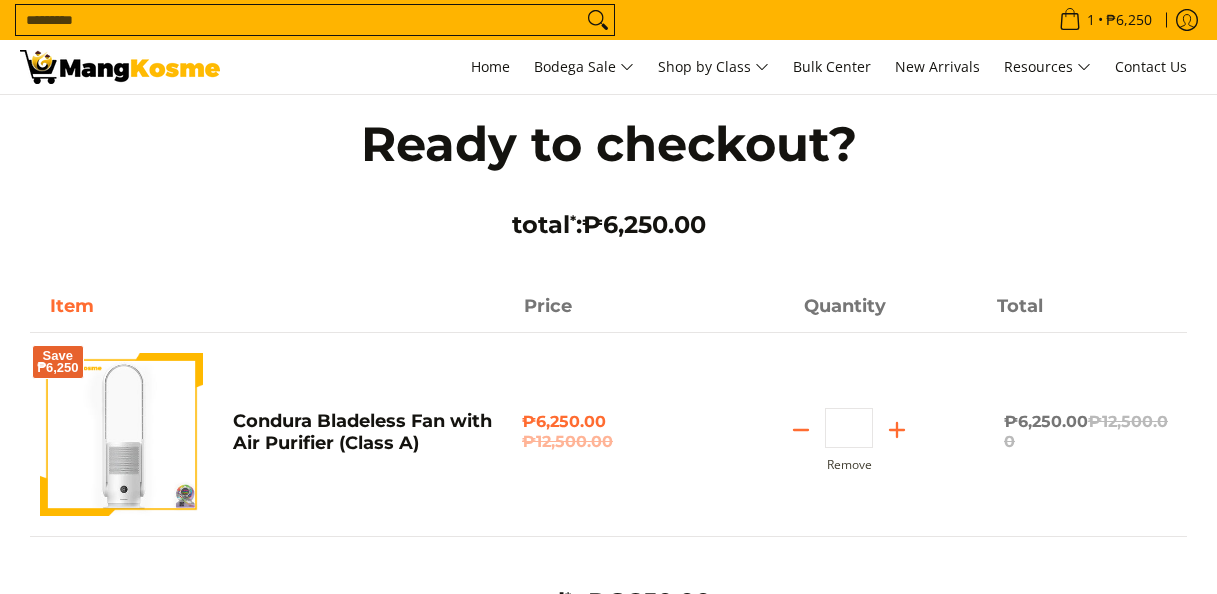 scroll, scrollTop: 100, scrollLeft: 0, axis: vertical 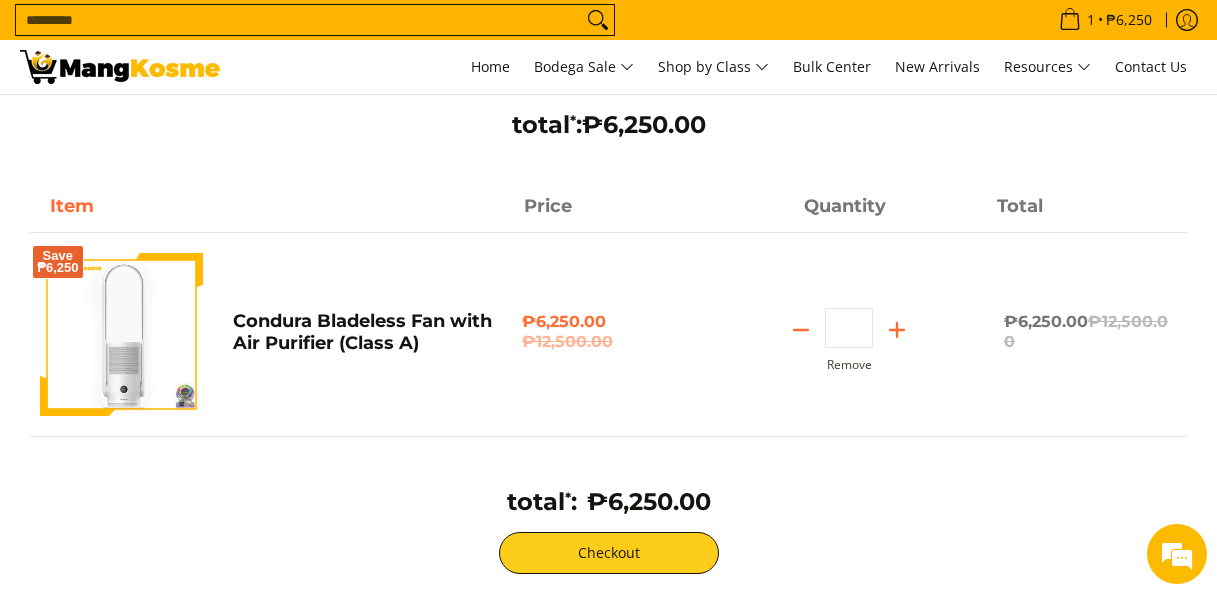 click at bounding box center [121, 334] 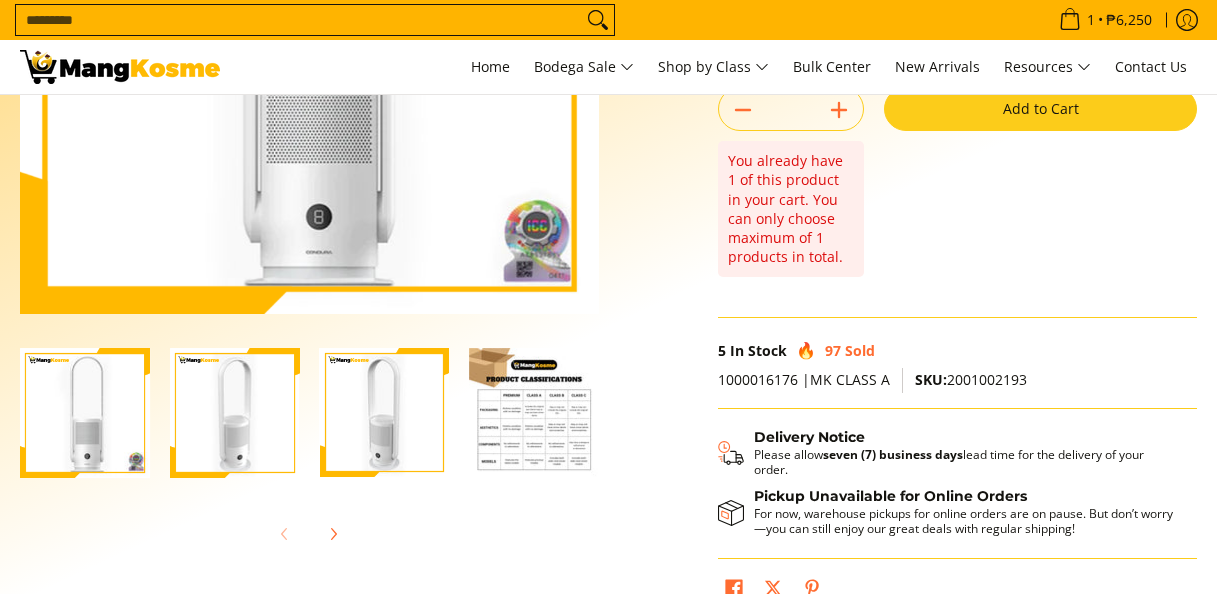 scroll, scrollTop: 400, scrollLeft: 0, axis: vertical 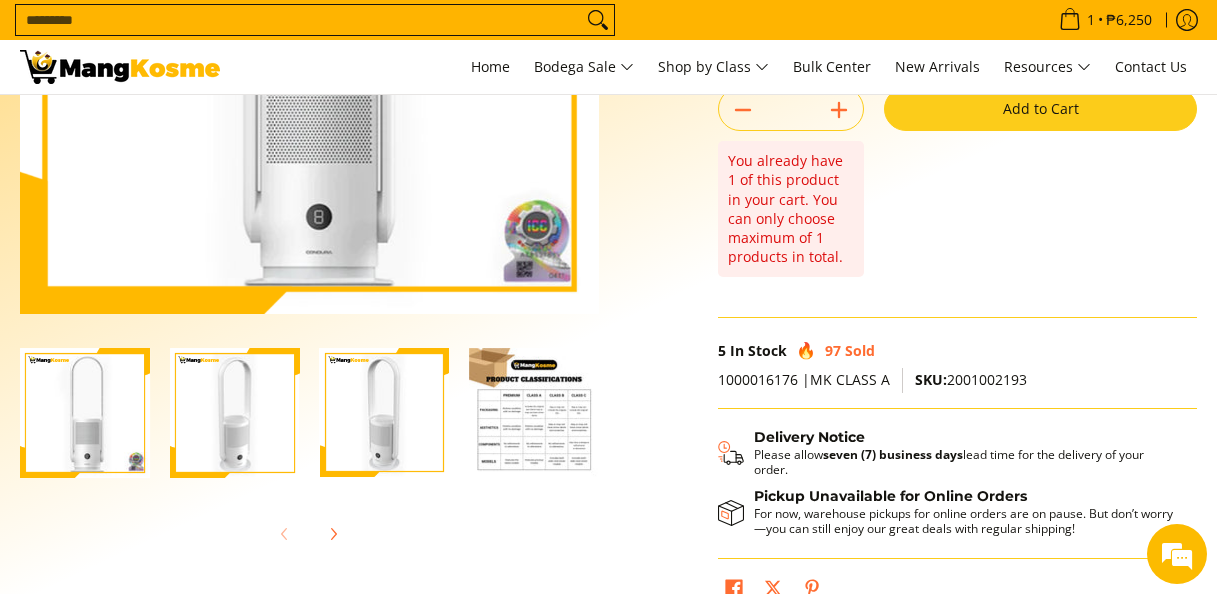 click at bounding box center [534, 413] 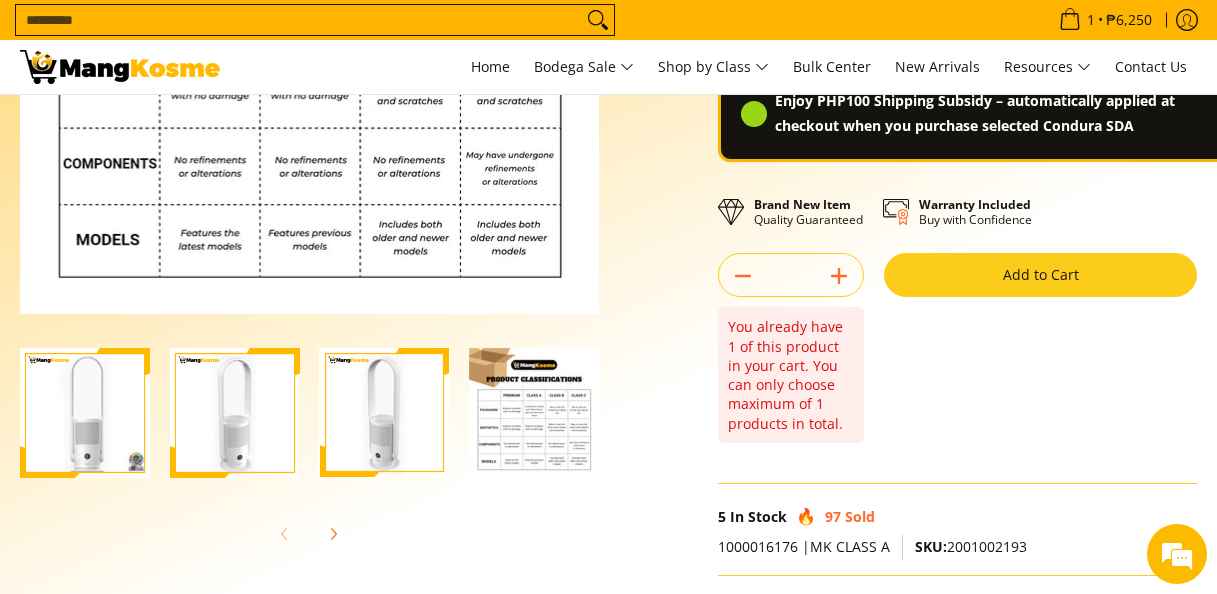 scroll, scrollTop: 0, scrollLeft: 0, axis: both 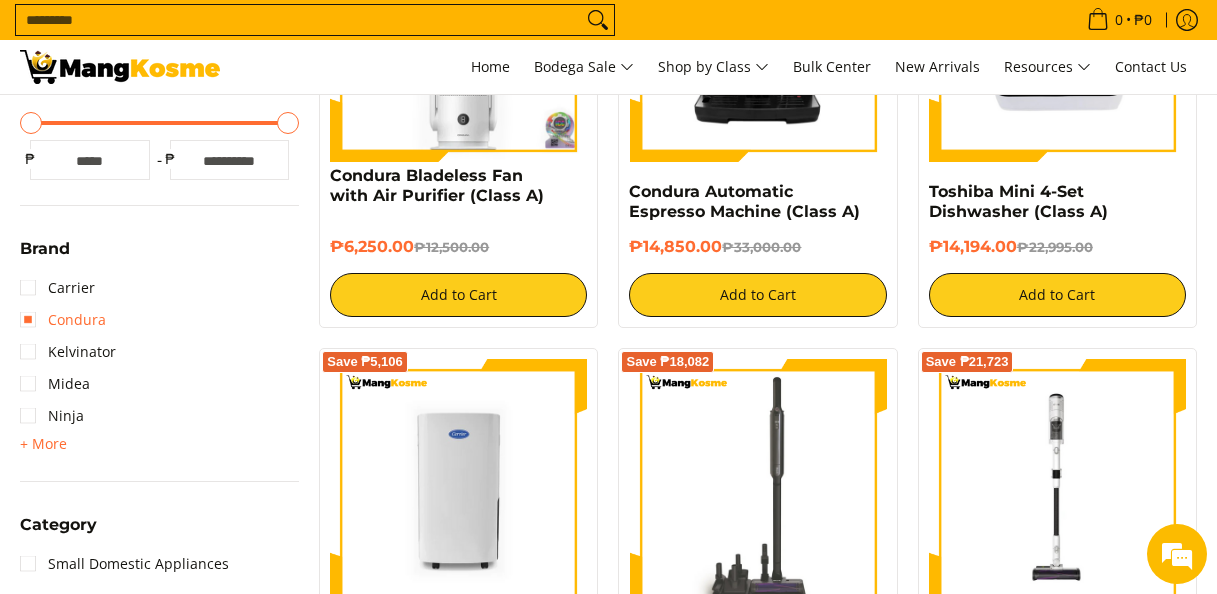 drag, startPoint x: 72, startPoint y: 323, endPoint x: 550, endPoint y: 338, distance: 478.2353 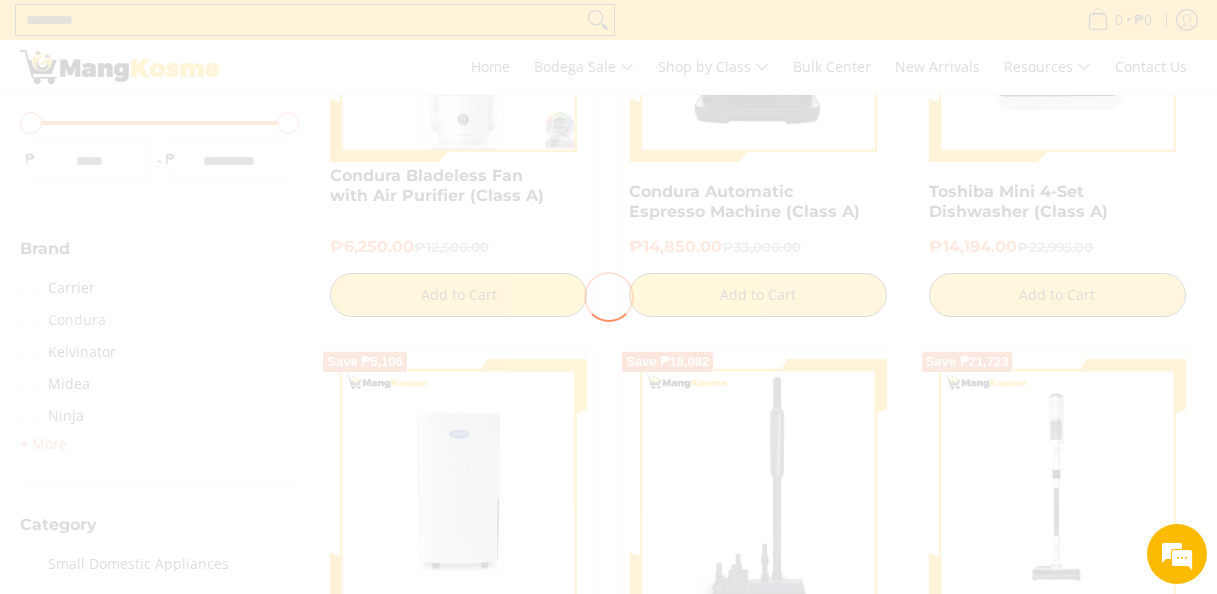 scroll, scrollTop: 0, scrollLeft: 0, axis: both 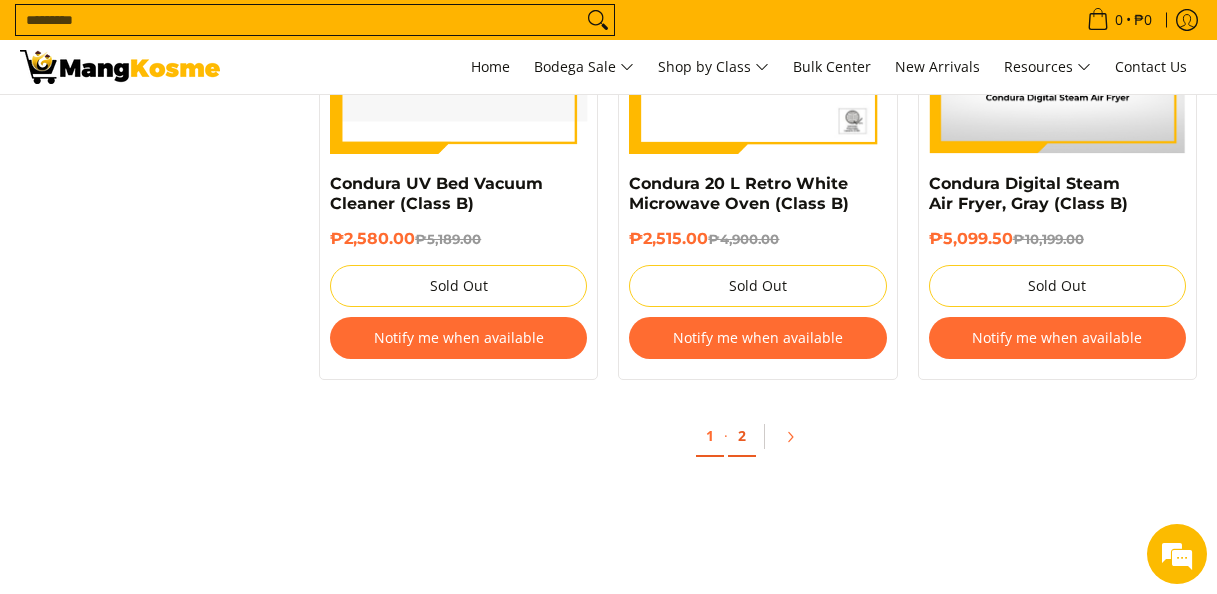 click on "2" at bounding box center [742, 436] 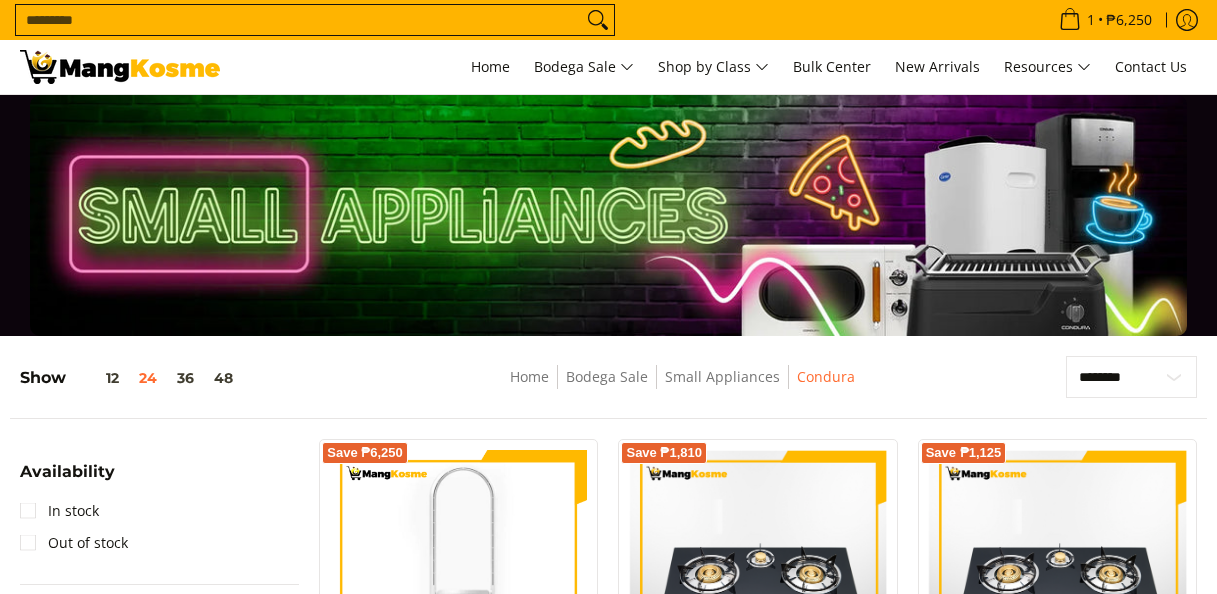 scroll, scrollTop: 340, scrollLeft: 0, axis: vertical 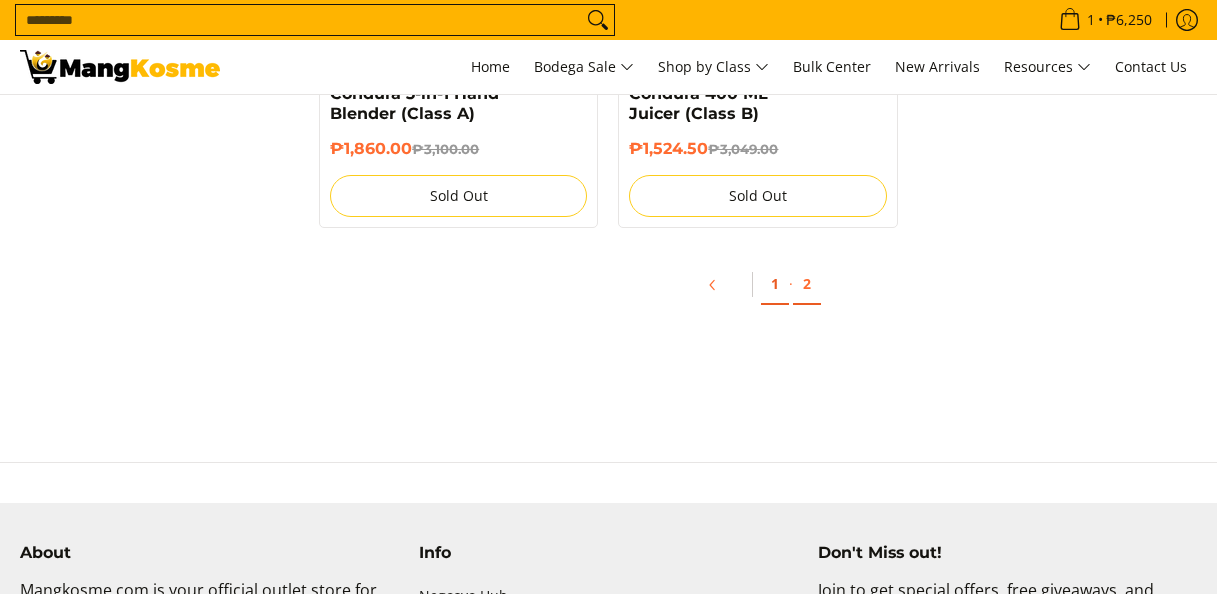 click on "1" at bounding box center [775, 284] 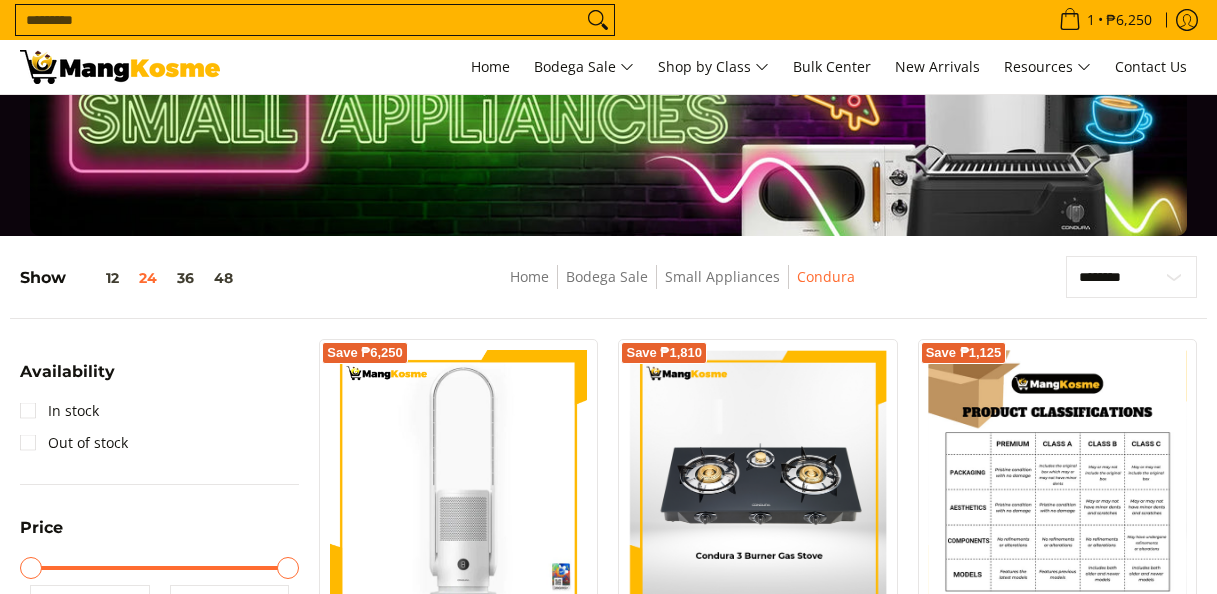 scroll, scrollTop: 200, scrollLeft: 0, axis: vertical 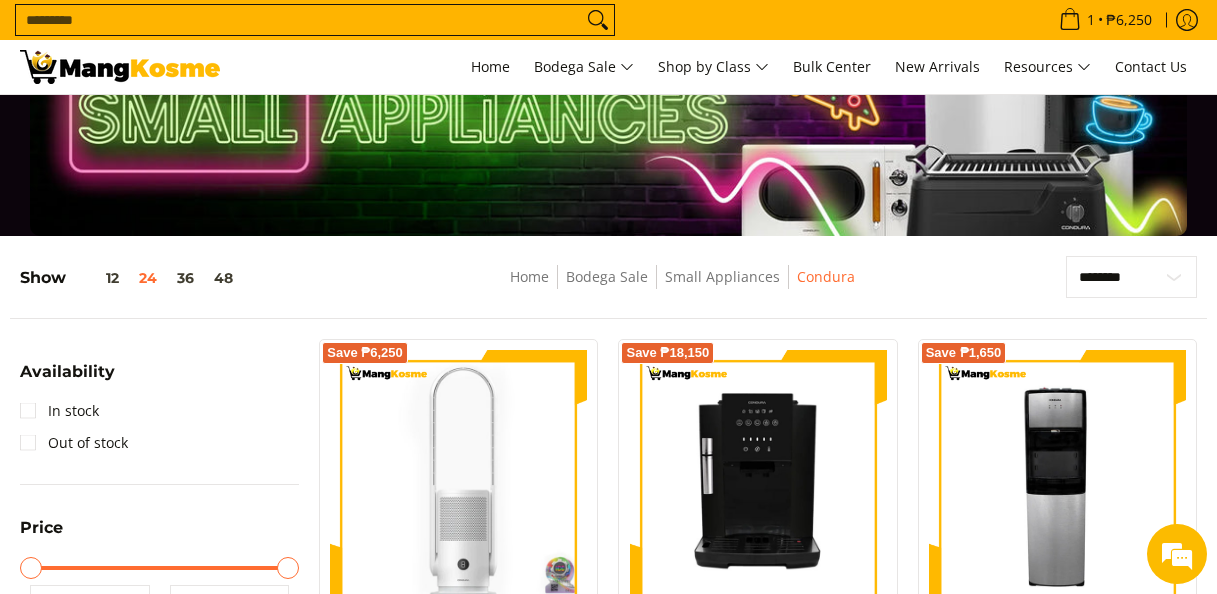 click at bounding box center (608, 115) 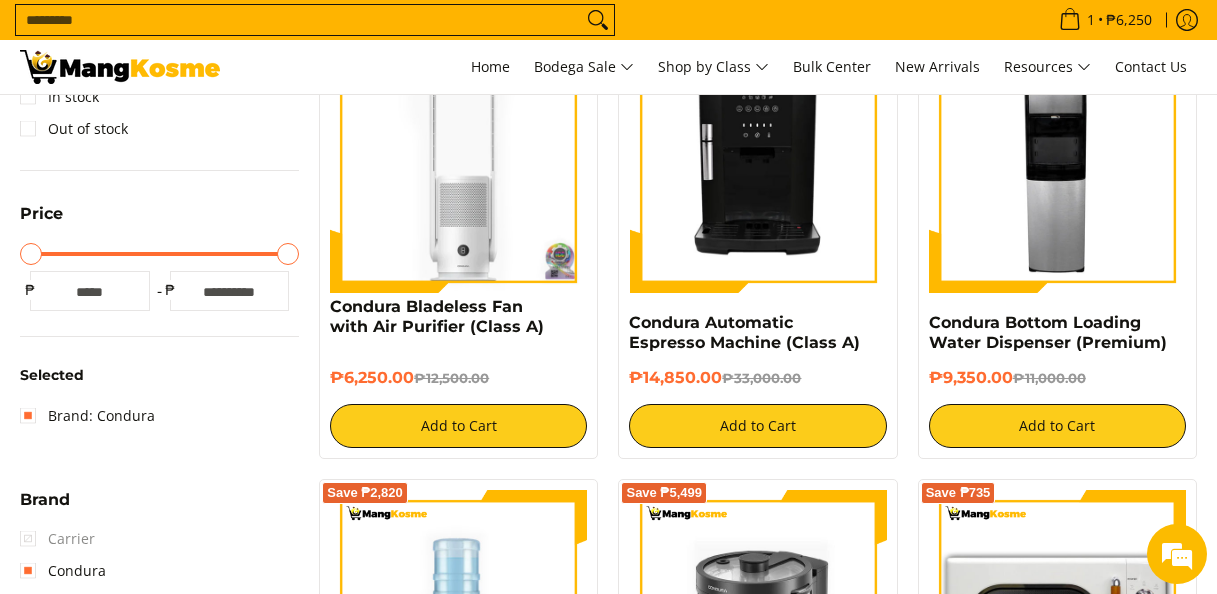 scroll, scrollTop: 300, scrollLeft: 0, axis: vertical 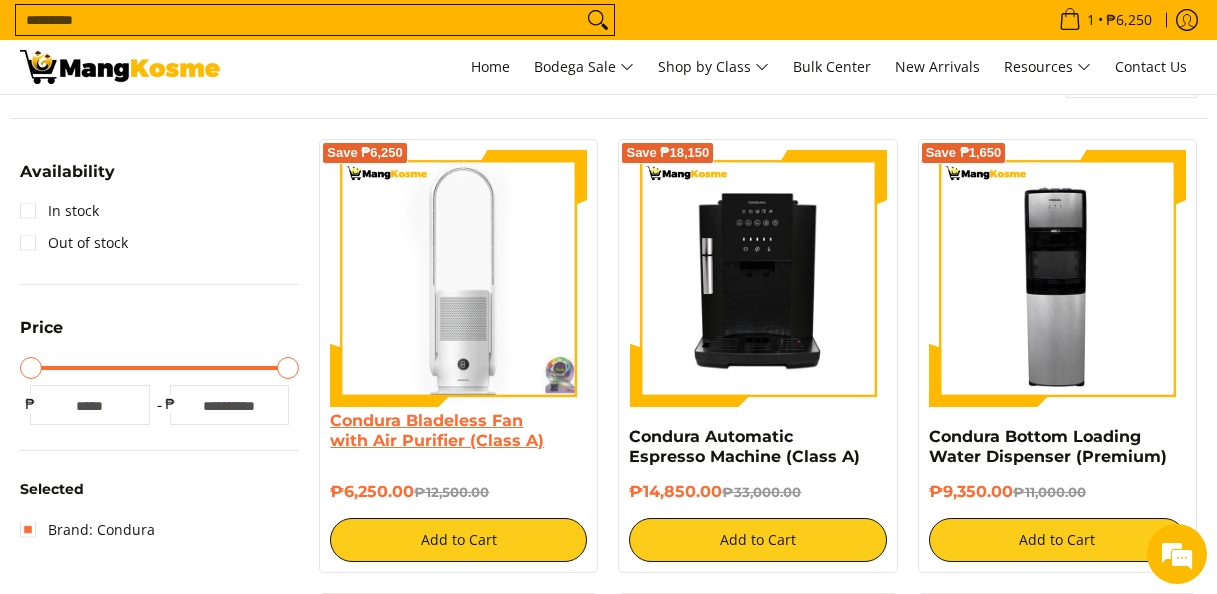 click on "Condura Bladeless Fan with Air Purifier (Class A)" at bounding box center [437, 430] 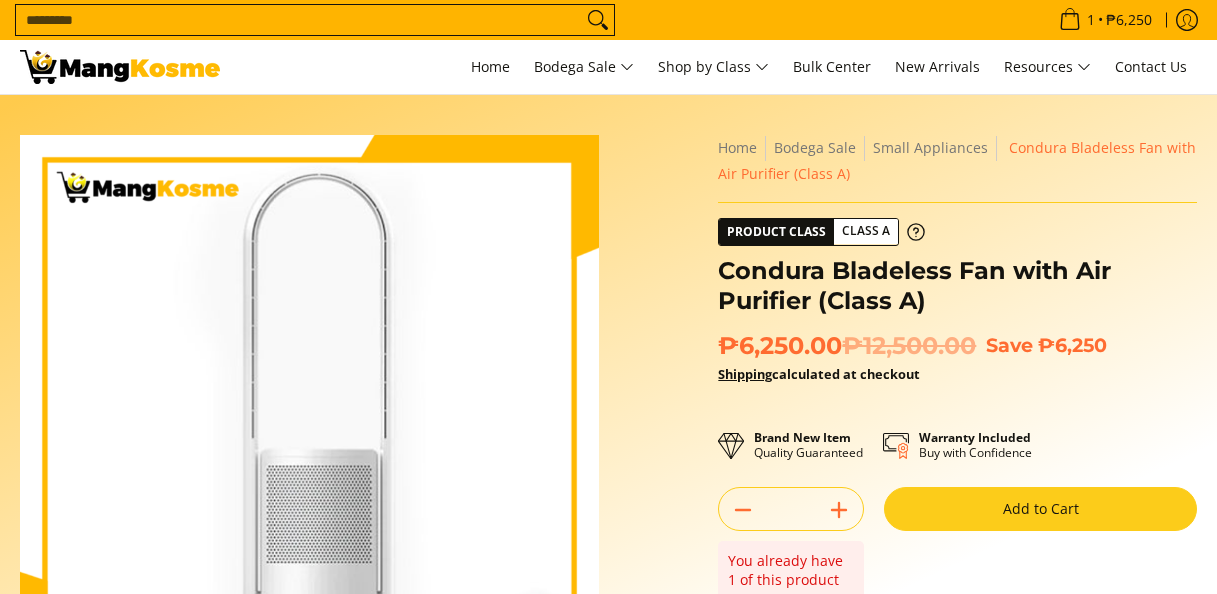 scroll, scrollTop: 300, scrollLeft: 0, axis: vertical 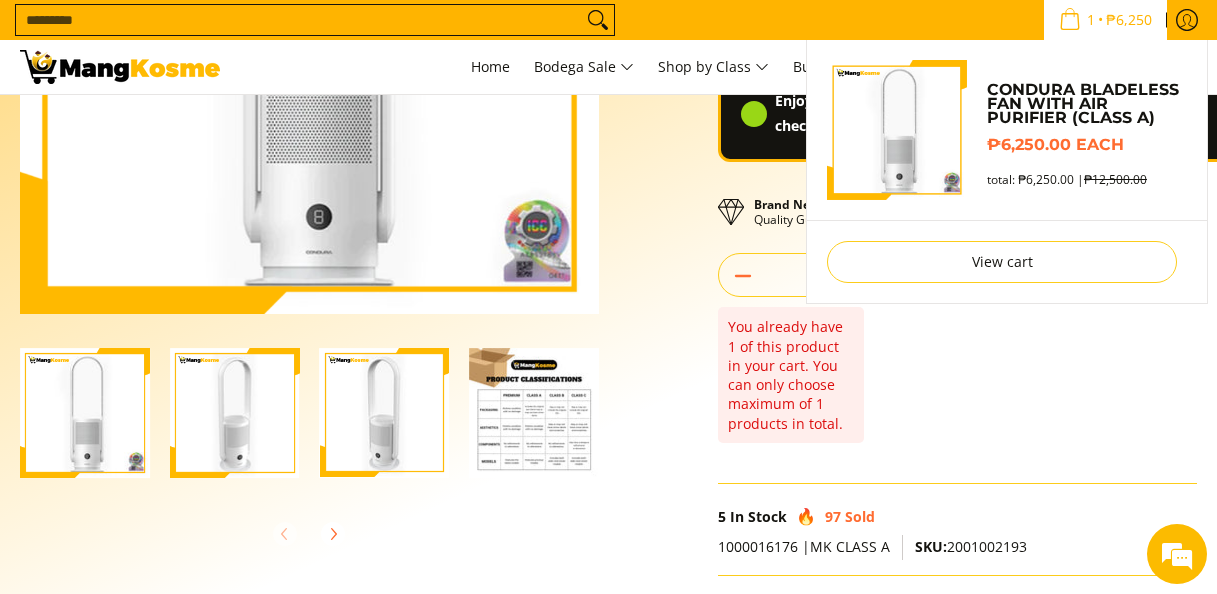 click on "₱6,250" at bounding box center (1129, 20) 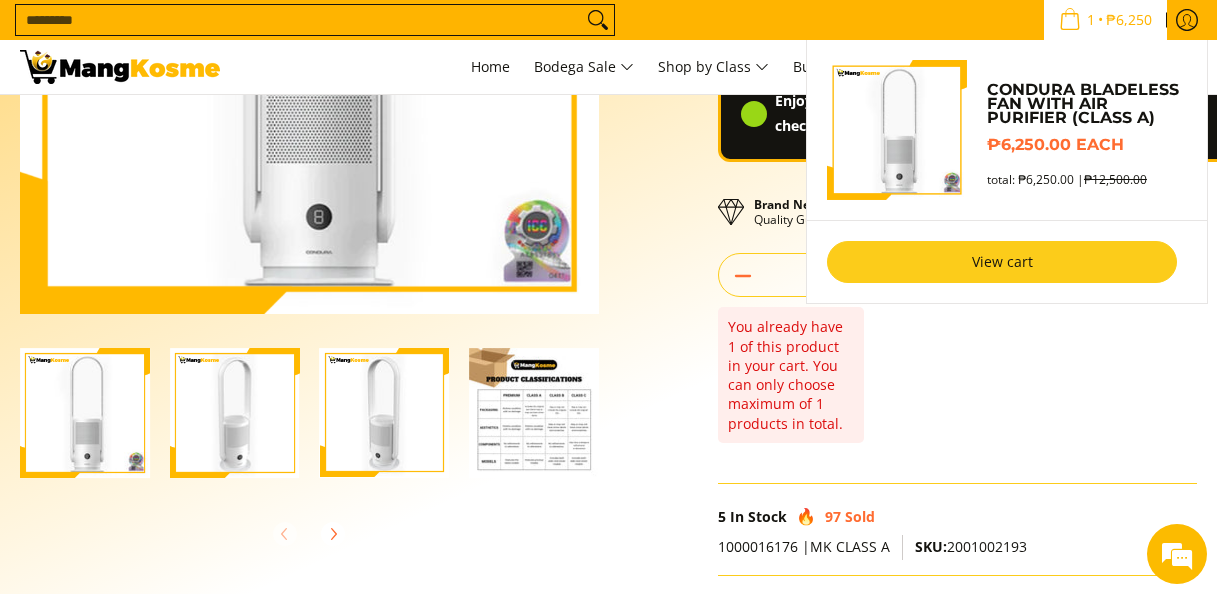 click on "View cart" at bounding box center (1002, 262) 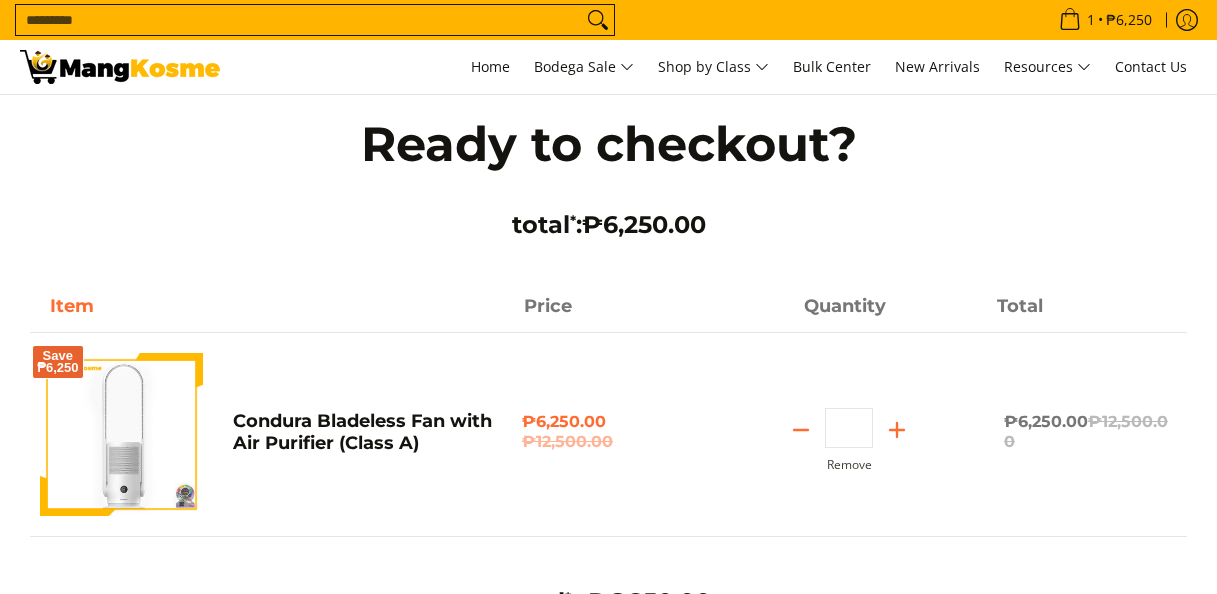 scroll, scrollTop: 200, scrollLeft: 0, axis: vertical 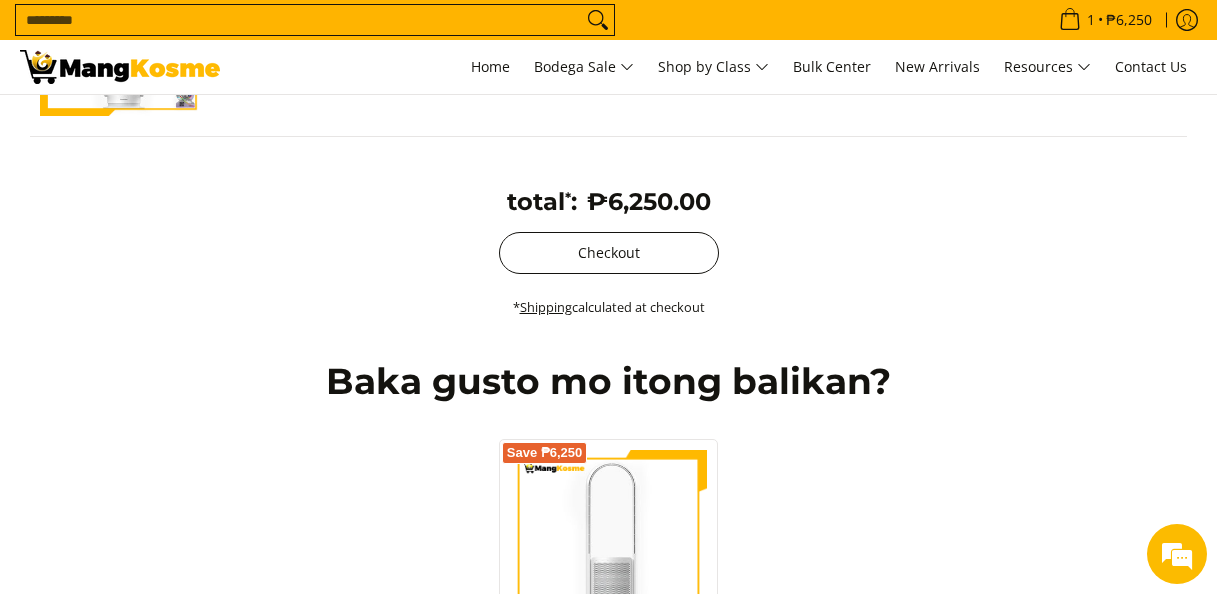 click on "Checkout" at bounding box center (609, 253) 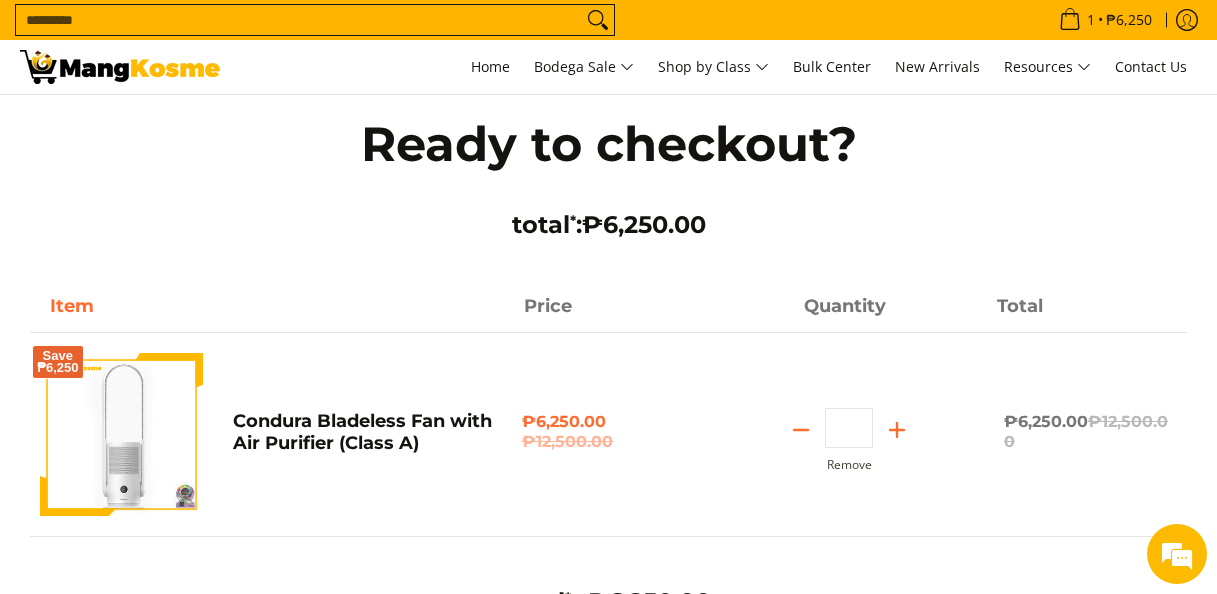 scroll, scrollTop: 400, scrollLeft: 0, axis: vertical 